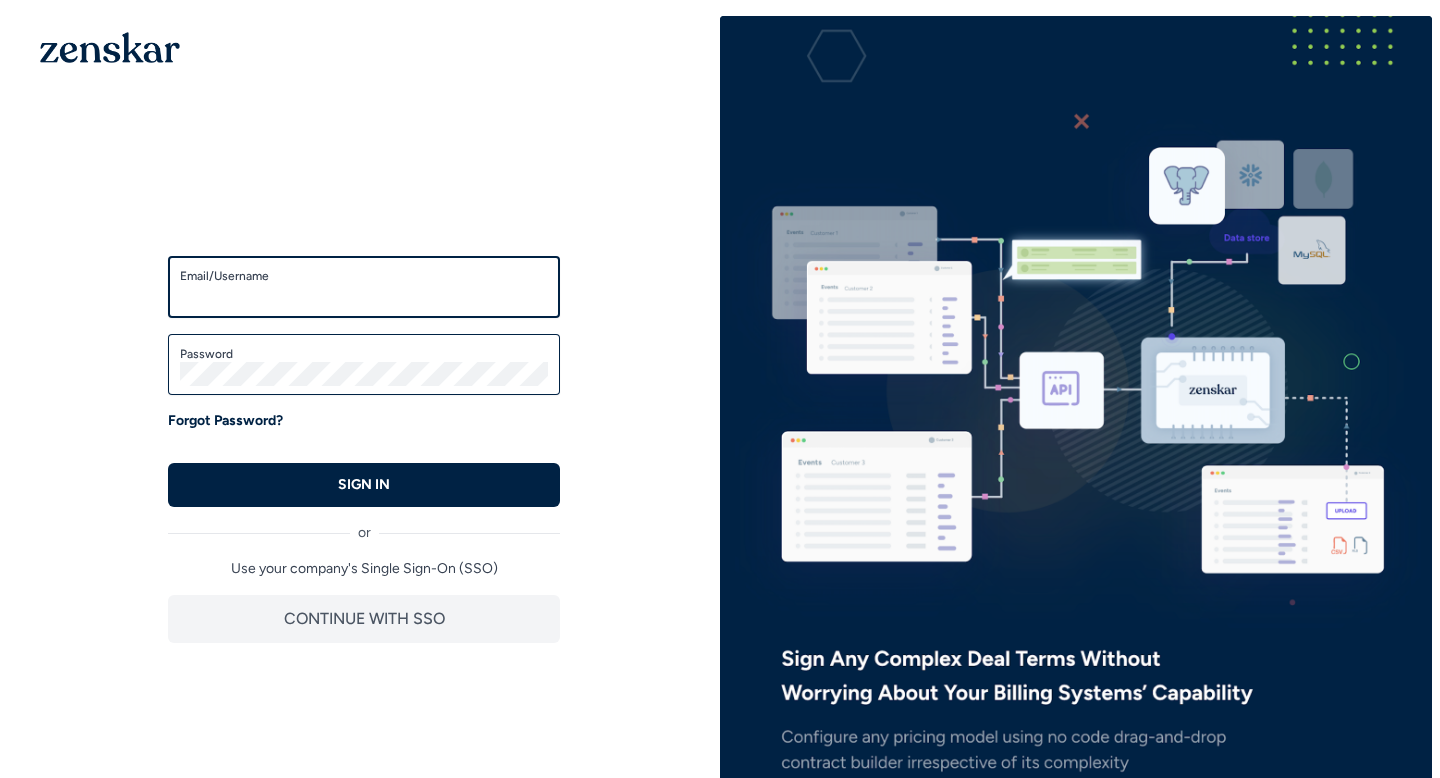 scroll, scrollTop: 0, scrollLeft: 0, axis: both 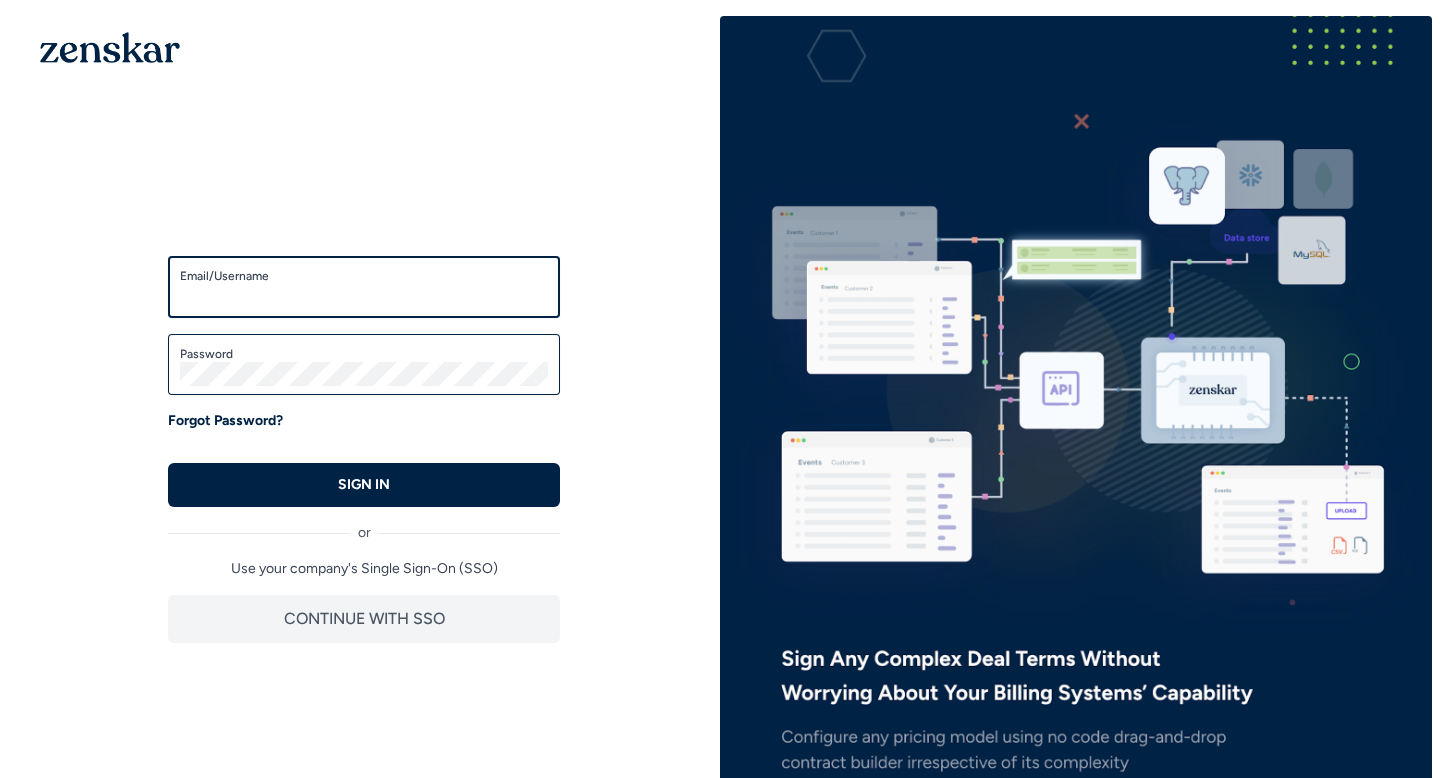 type on "**********" 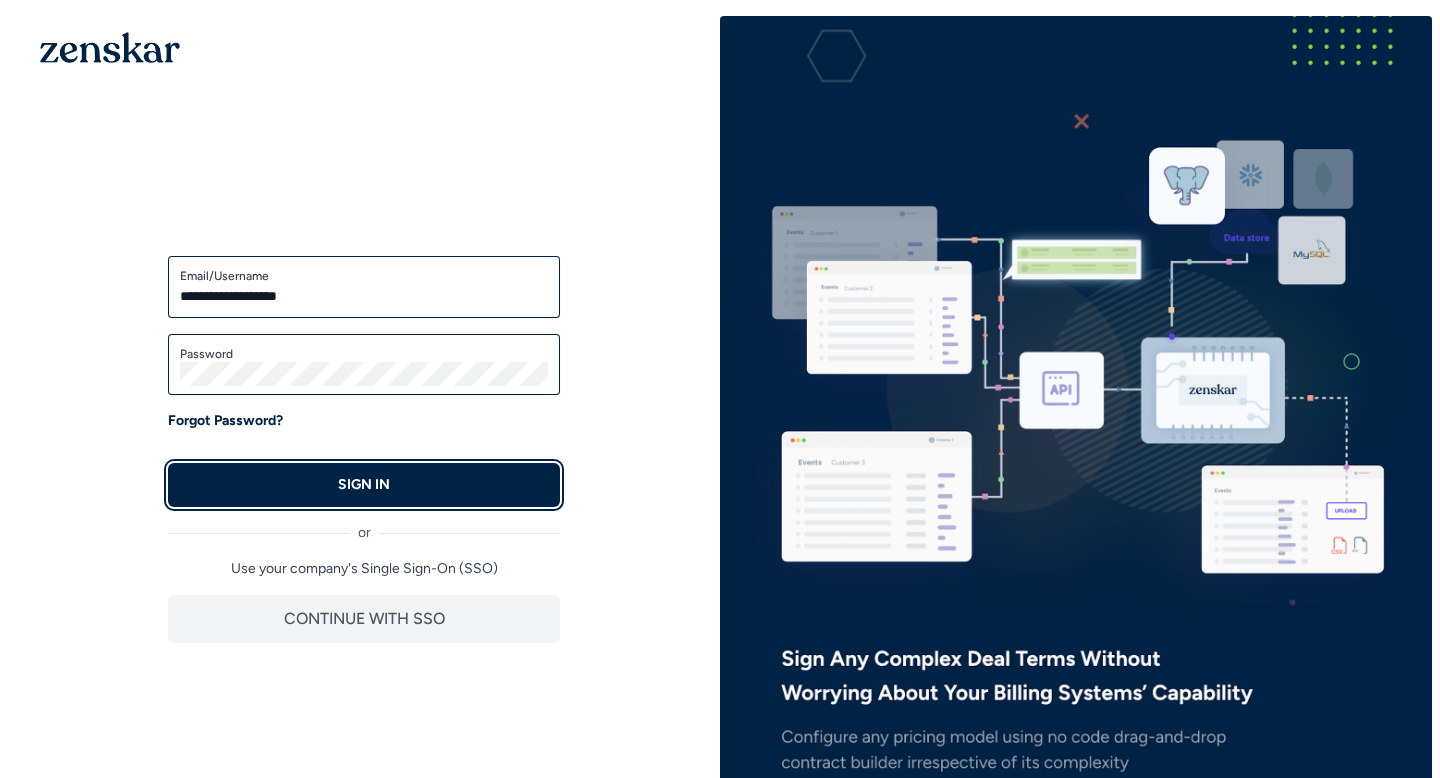 click on "SIGN IN" at bounding box center (364, 485) 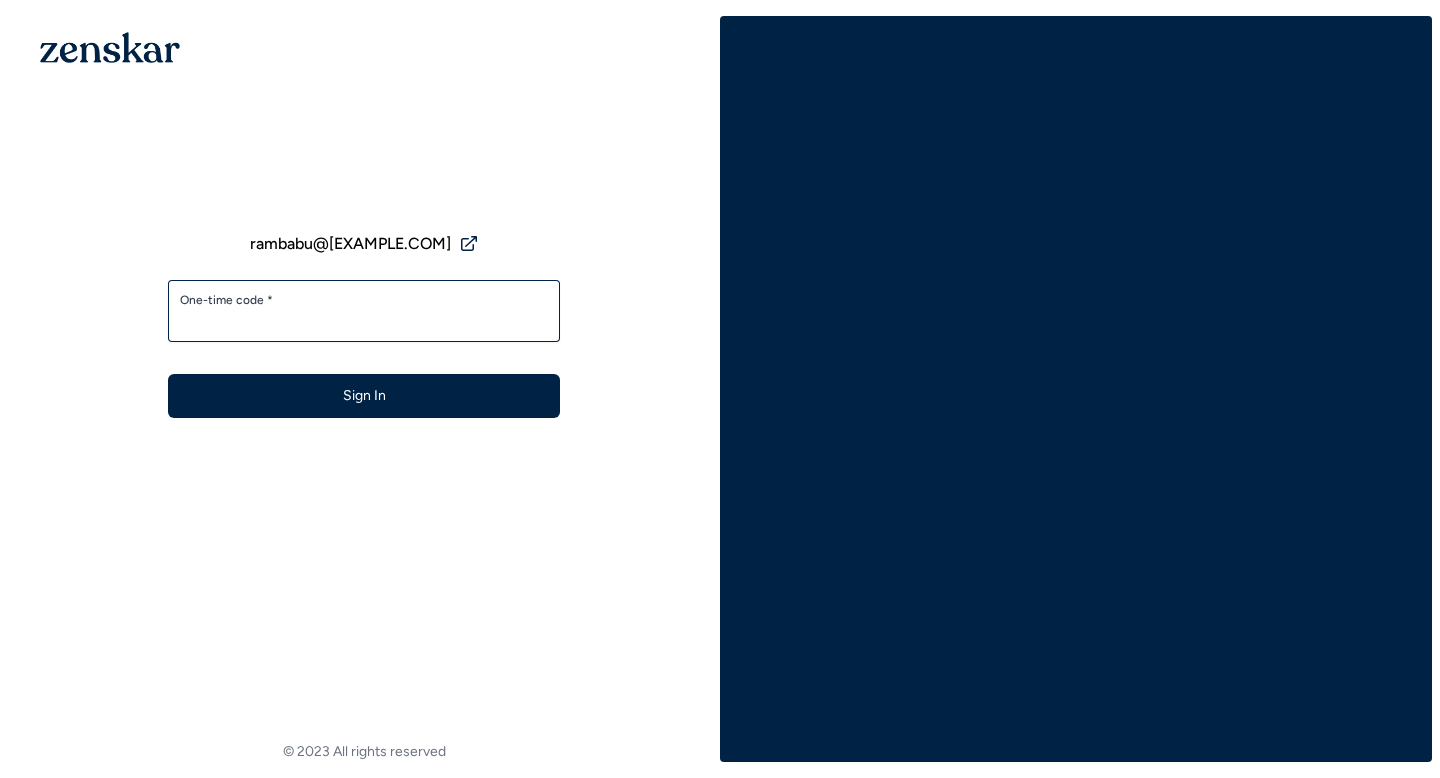 scroll, scrollTop: 0, scrollLeft: 0, axis: both 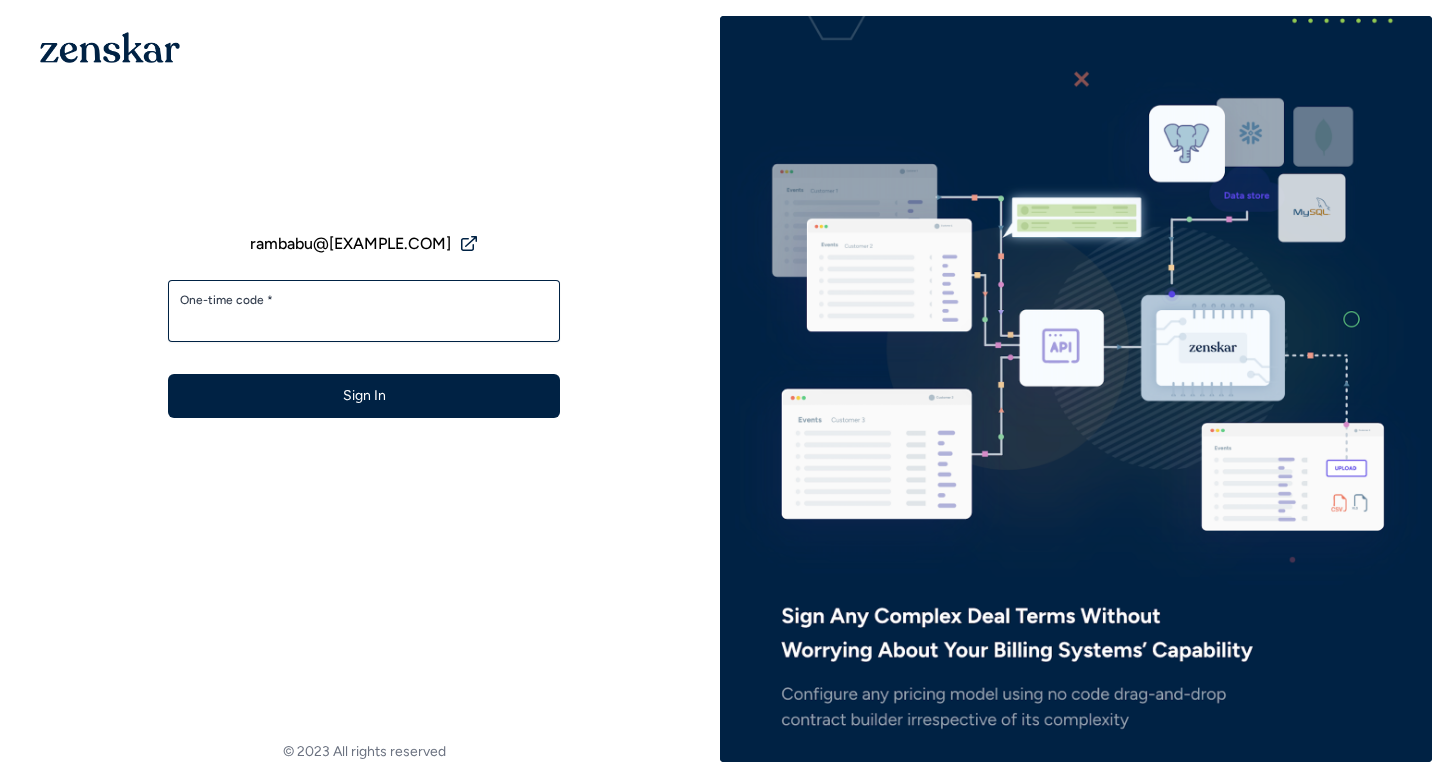 click on "One-time code *" at bounding box center (364, 320) 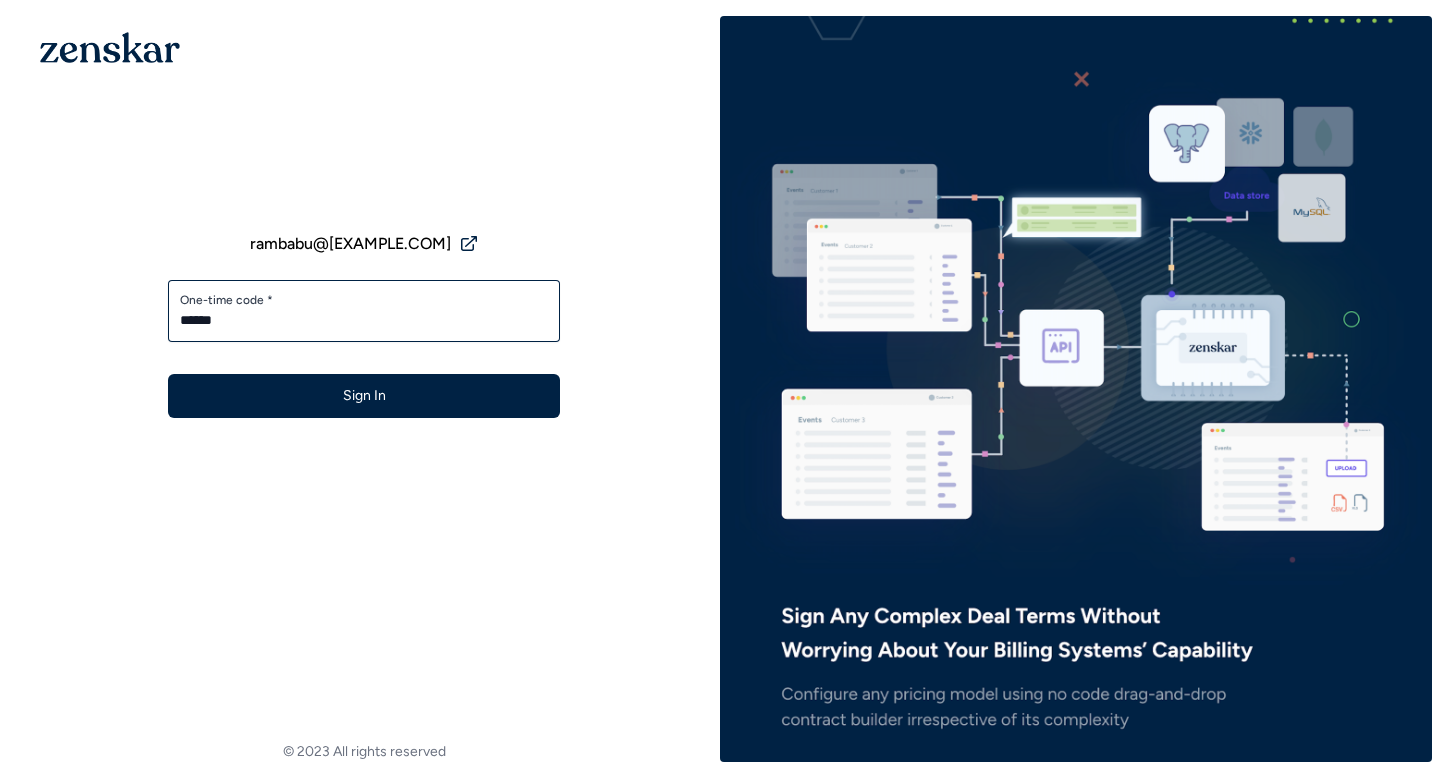 type on "******" 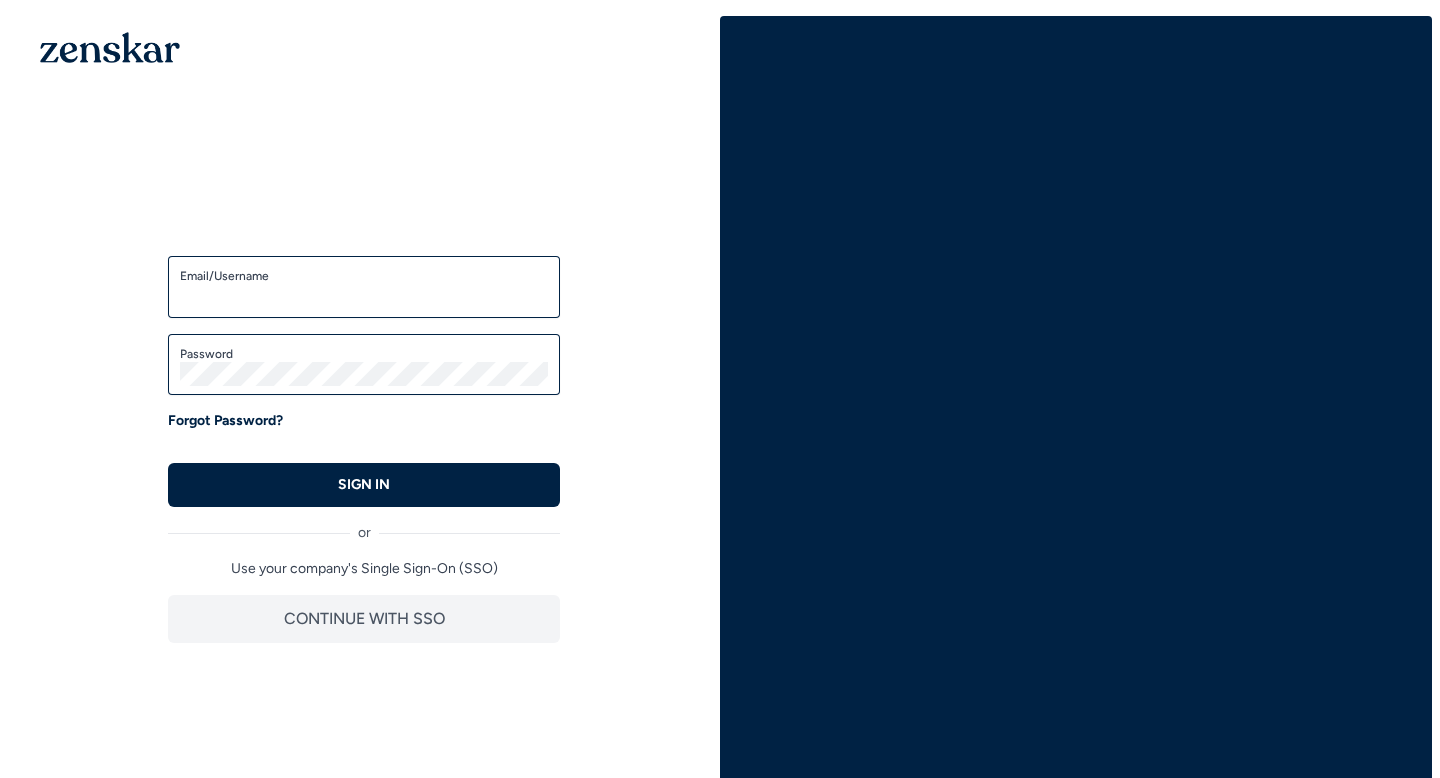 scroll, scrollTop: 0, scrollLeft: 0, axis: both 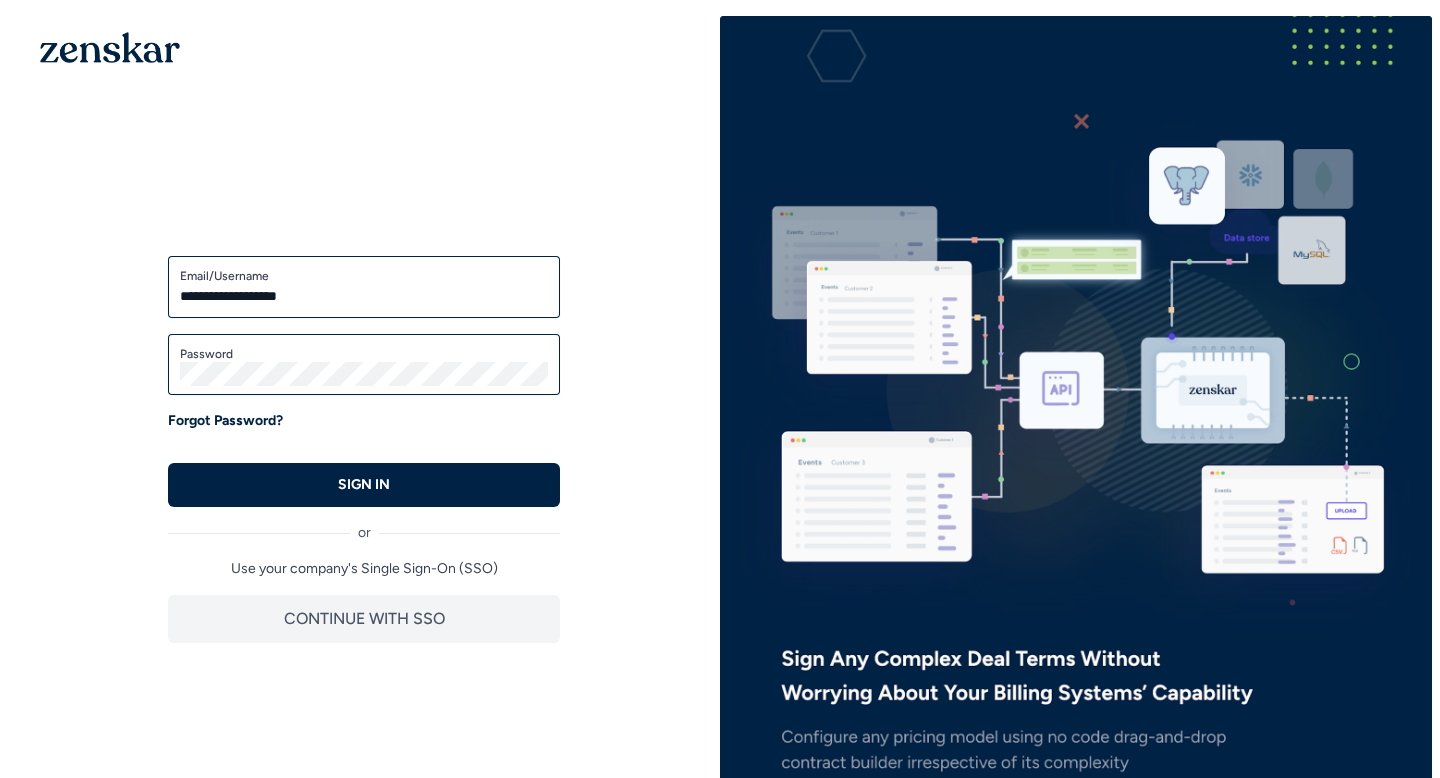 click on "Email/Username
[EMAIL]
Password
Forgot Password?
SIGN IN" at bounding box center [364, 381] 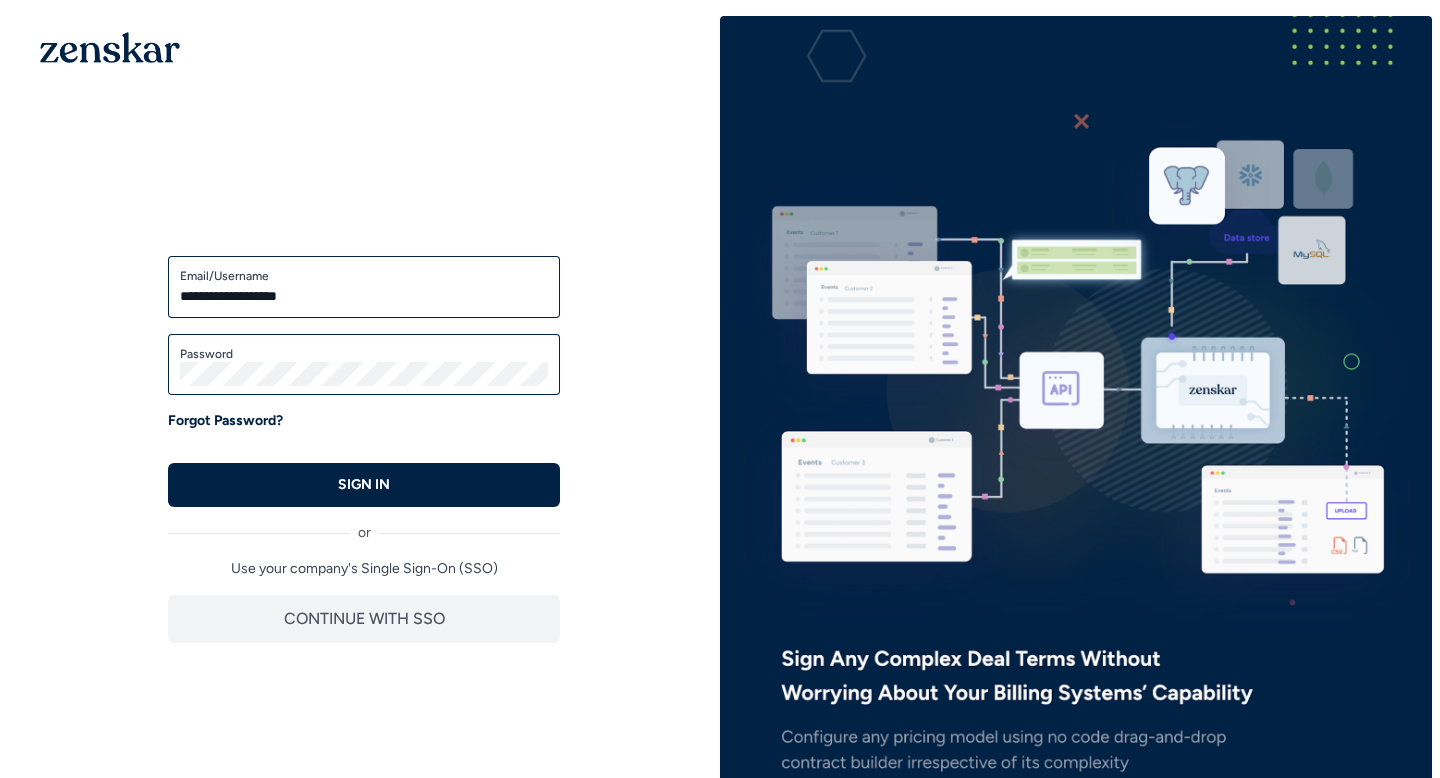 click on "SIGN IN" at bounding box center (364, 485) 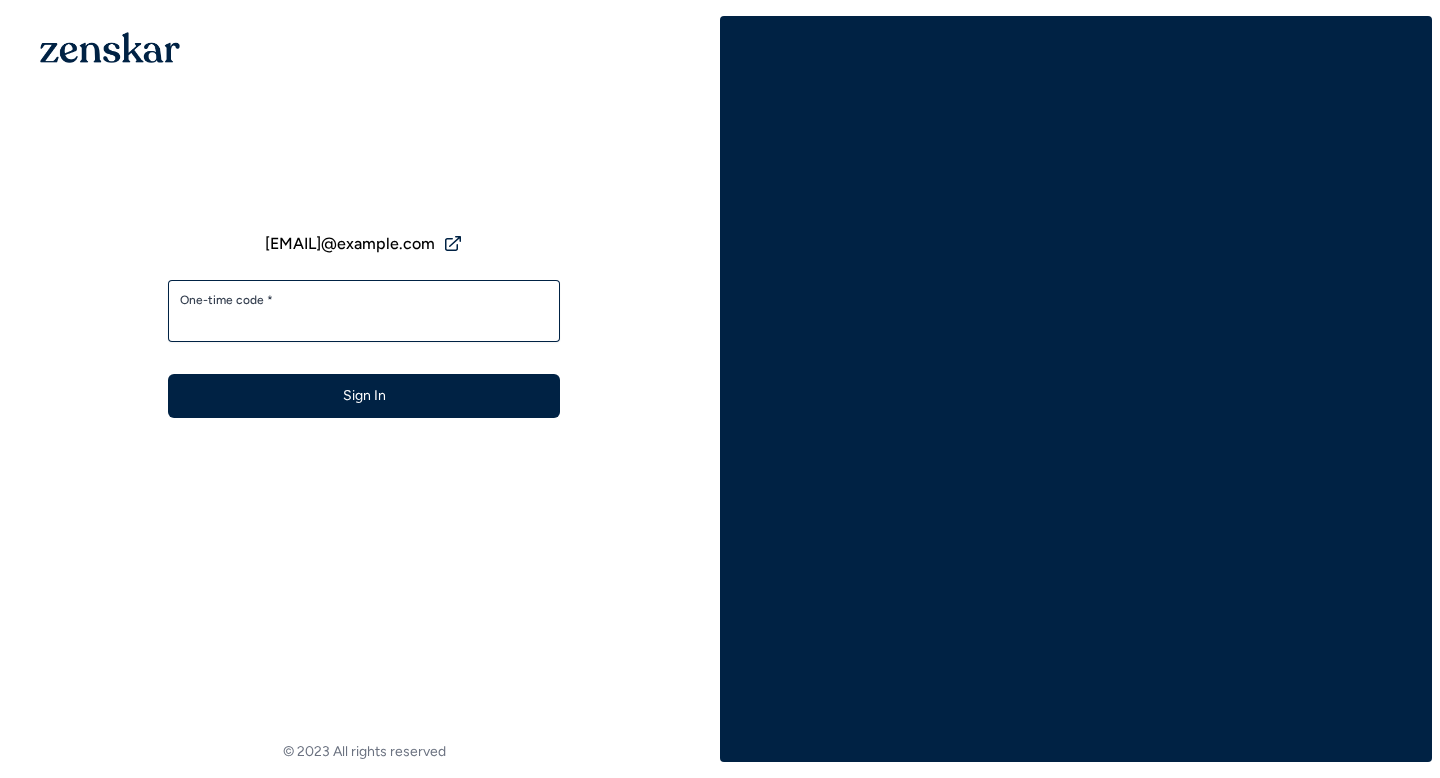 scroll, scrollTop: 0, scrollLeft: 0, axis: both 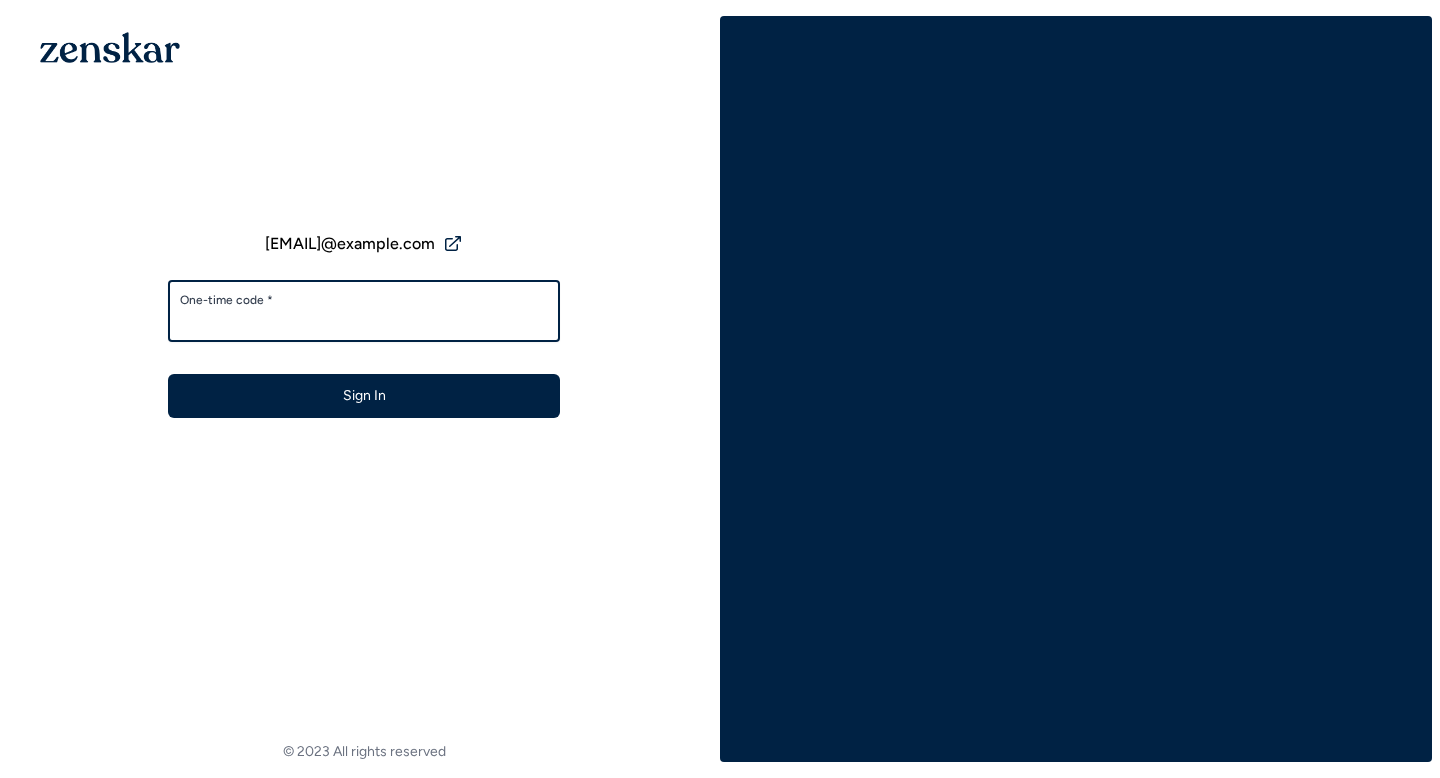 click on "One-time code *" at bounding box center [364, 320] 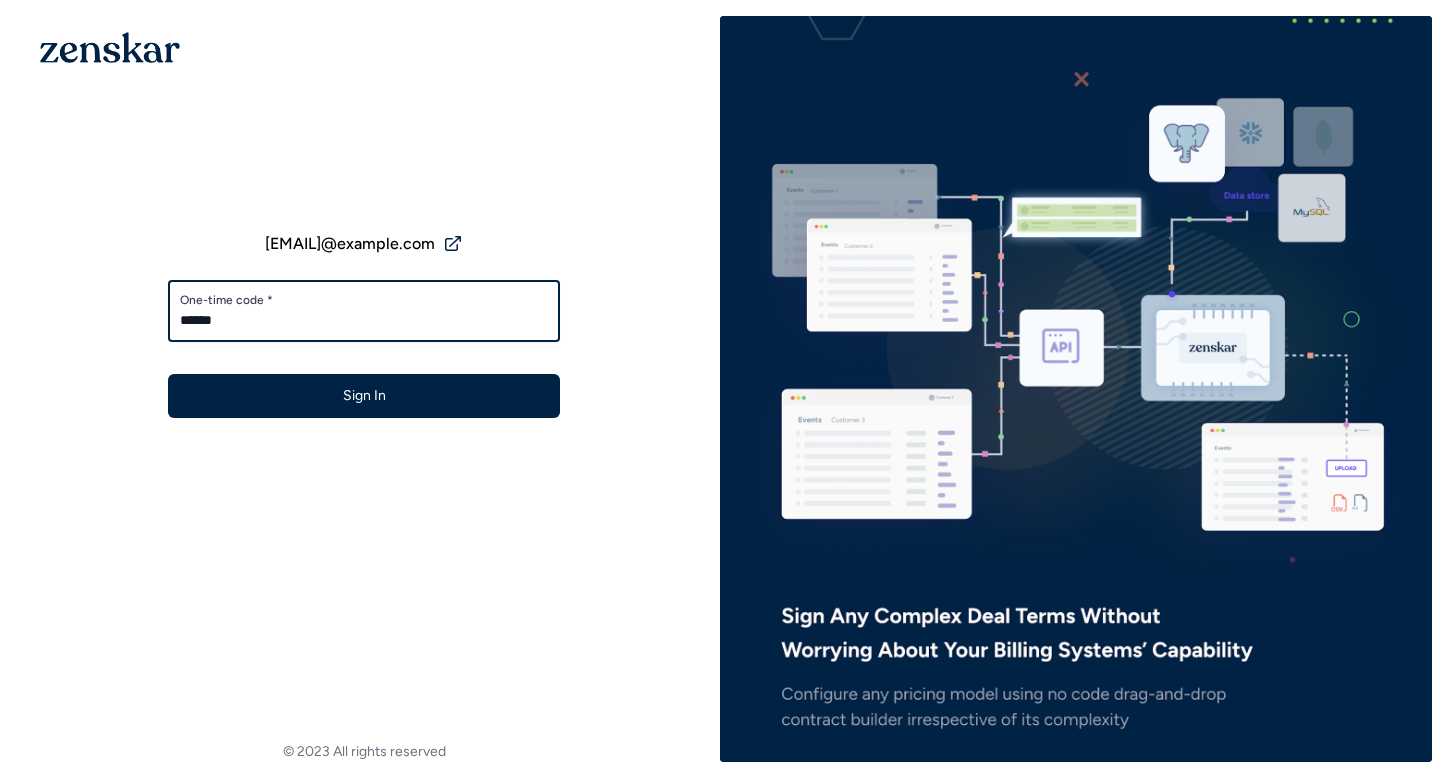 type on "******" 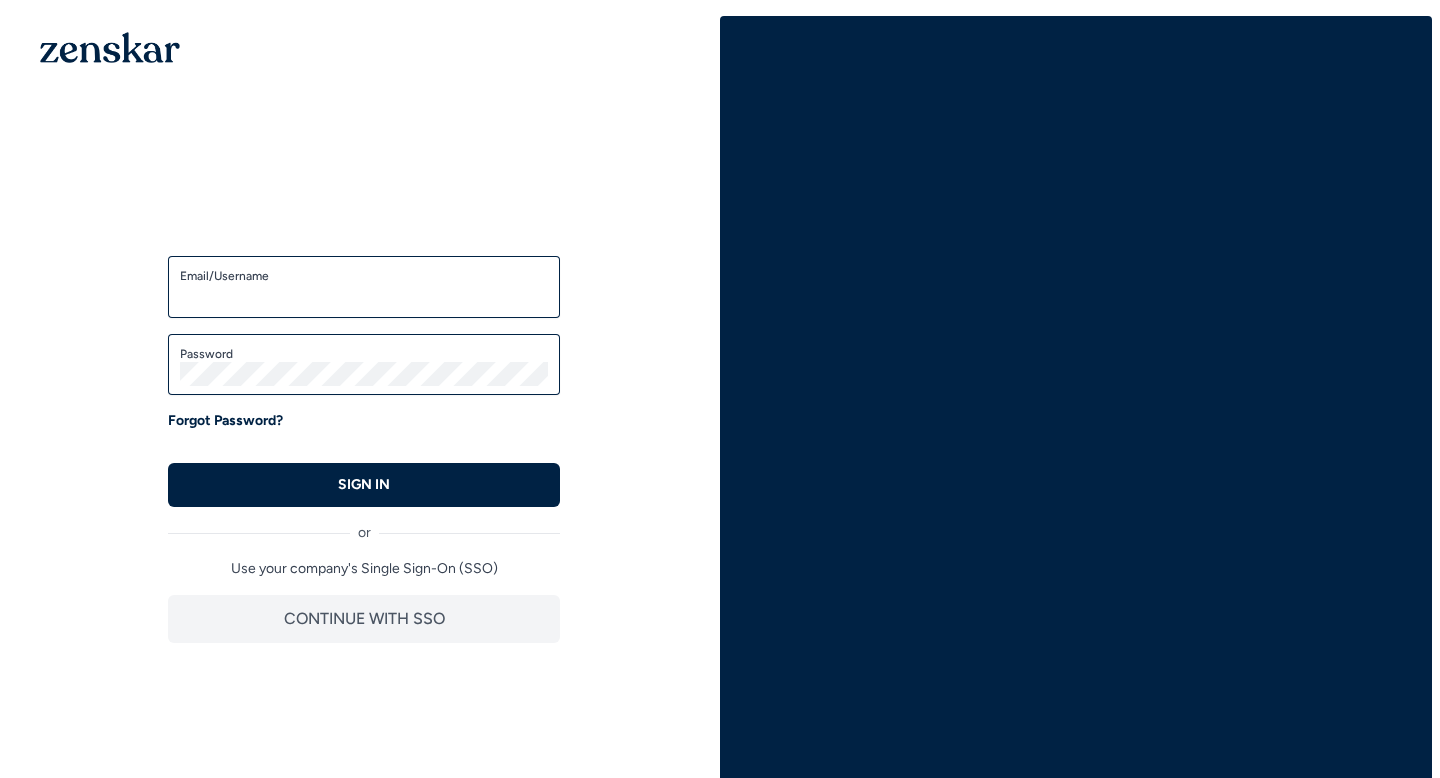 scroll, scrollTop: 0, scrollLeft: 0, axis: both 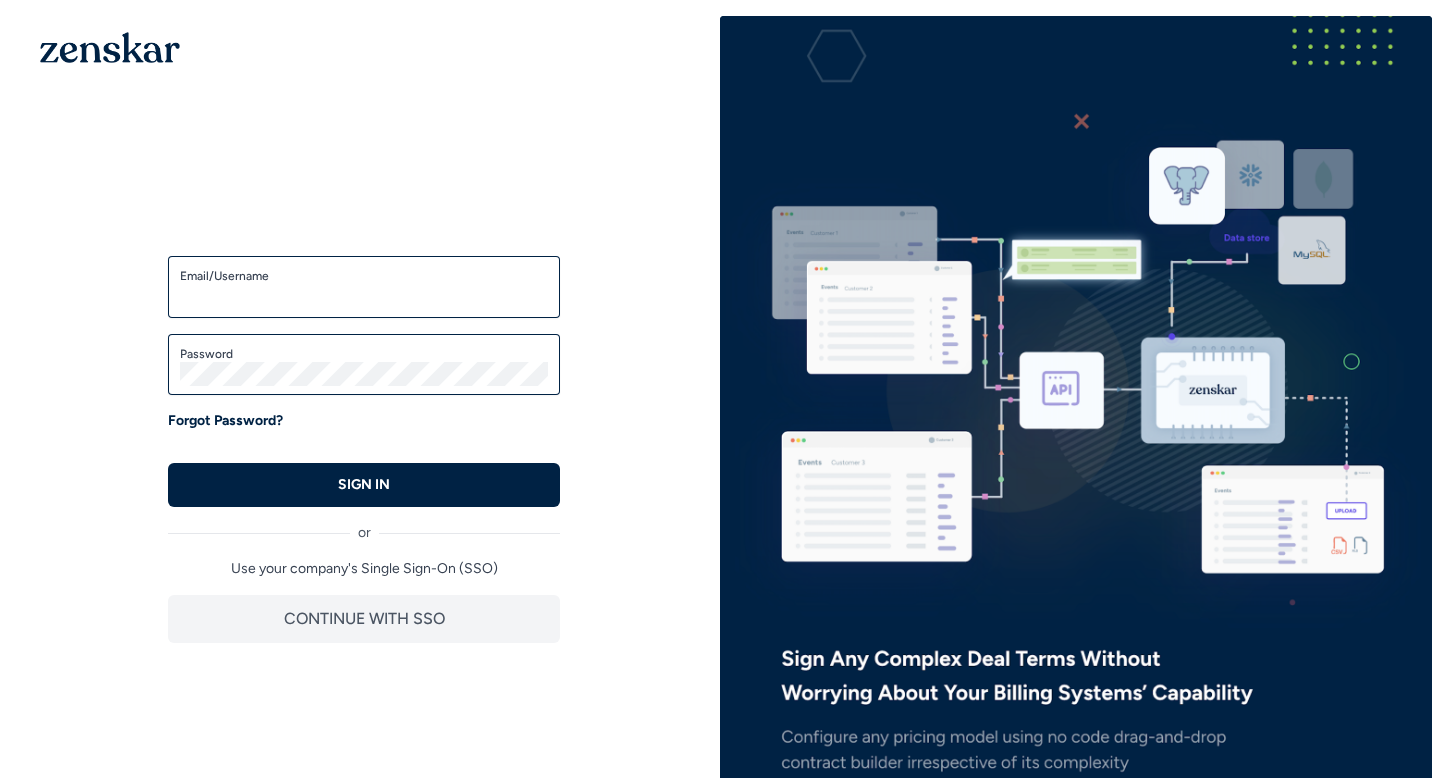 type on "**********" 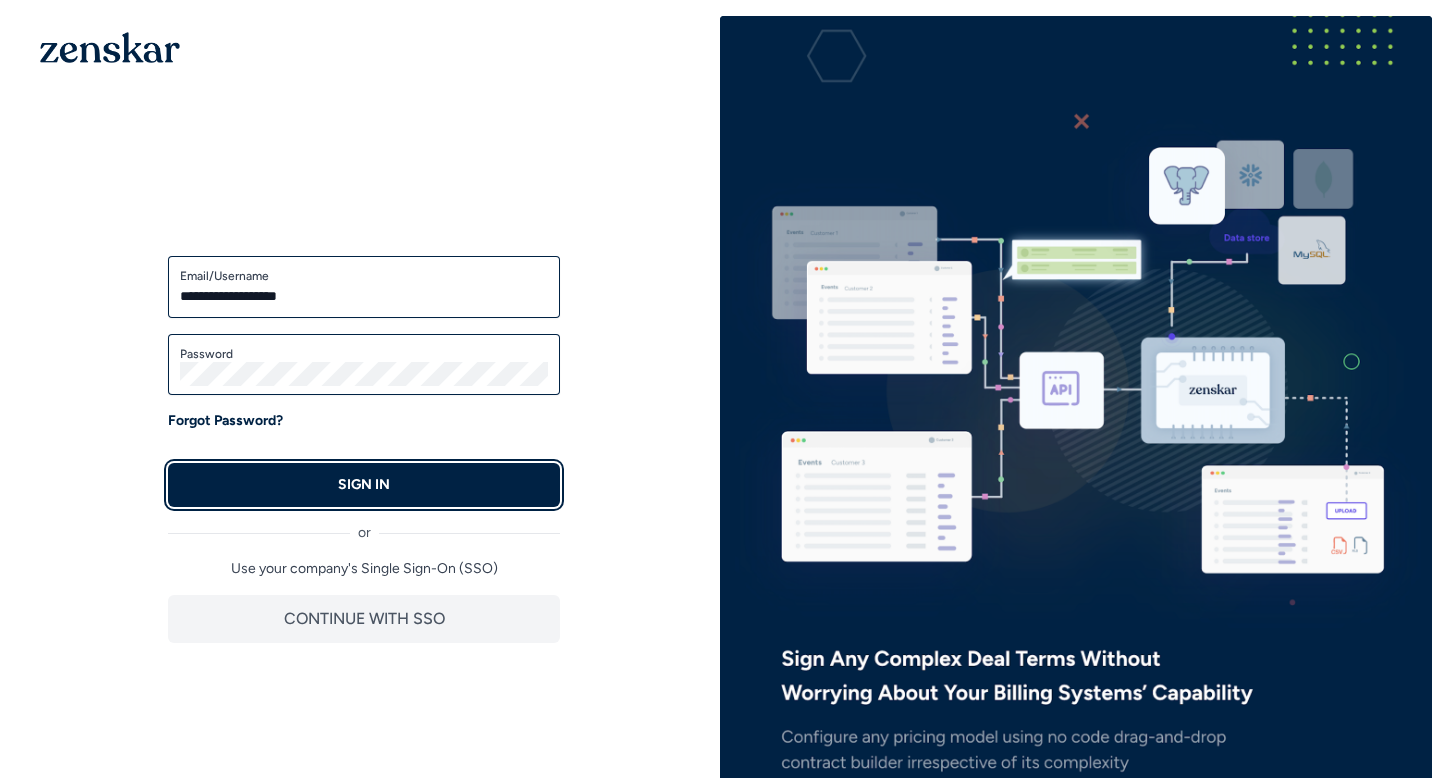 click on "SIGN IN" at bounding box center [364, 485] 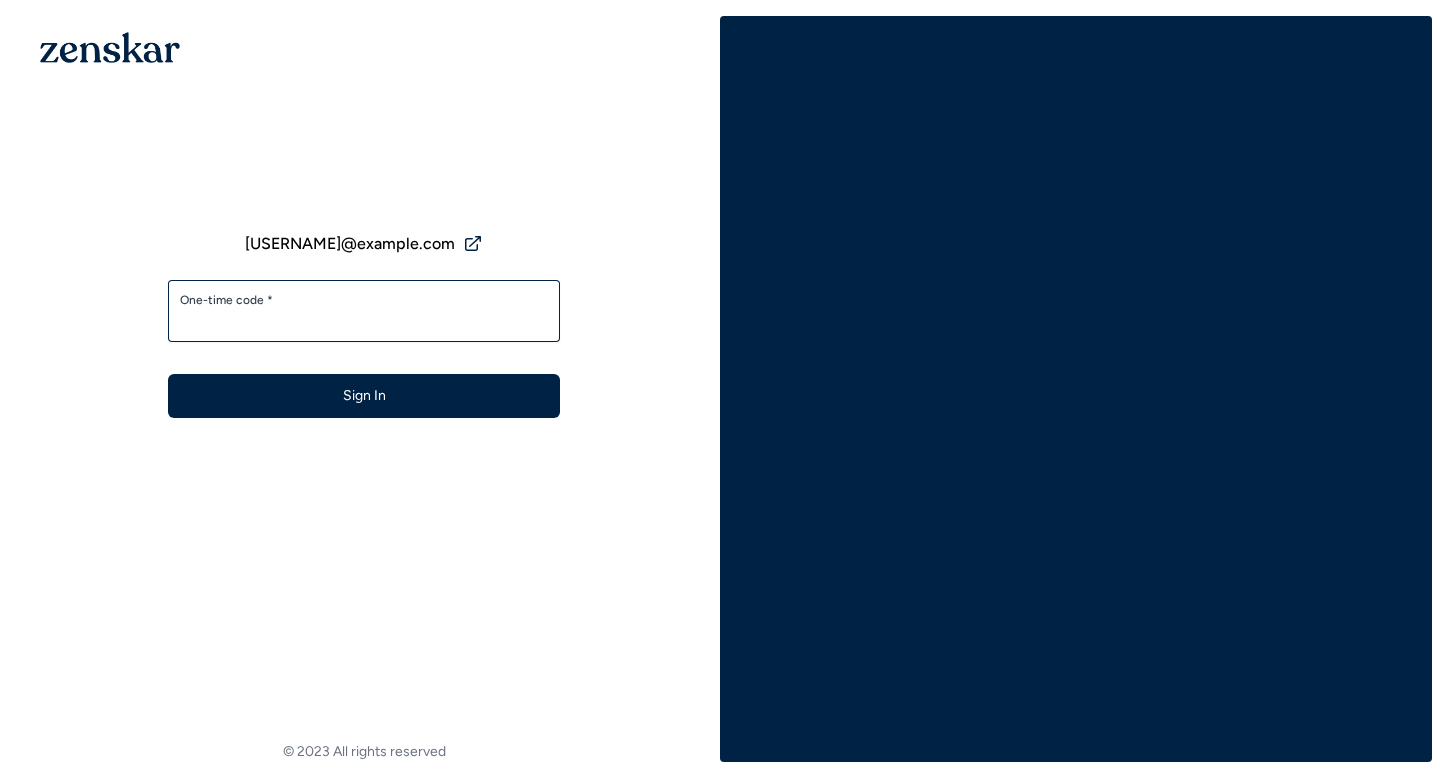 scroll, scrollTop: 0, scrollLeft: 0, axis: both 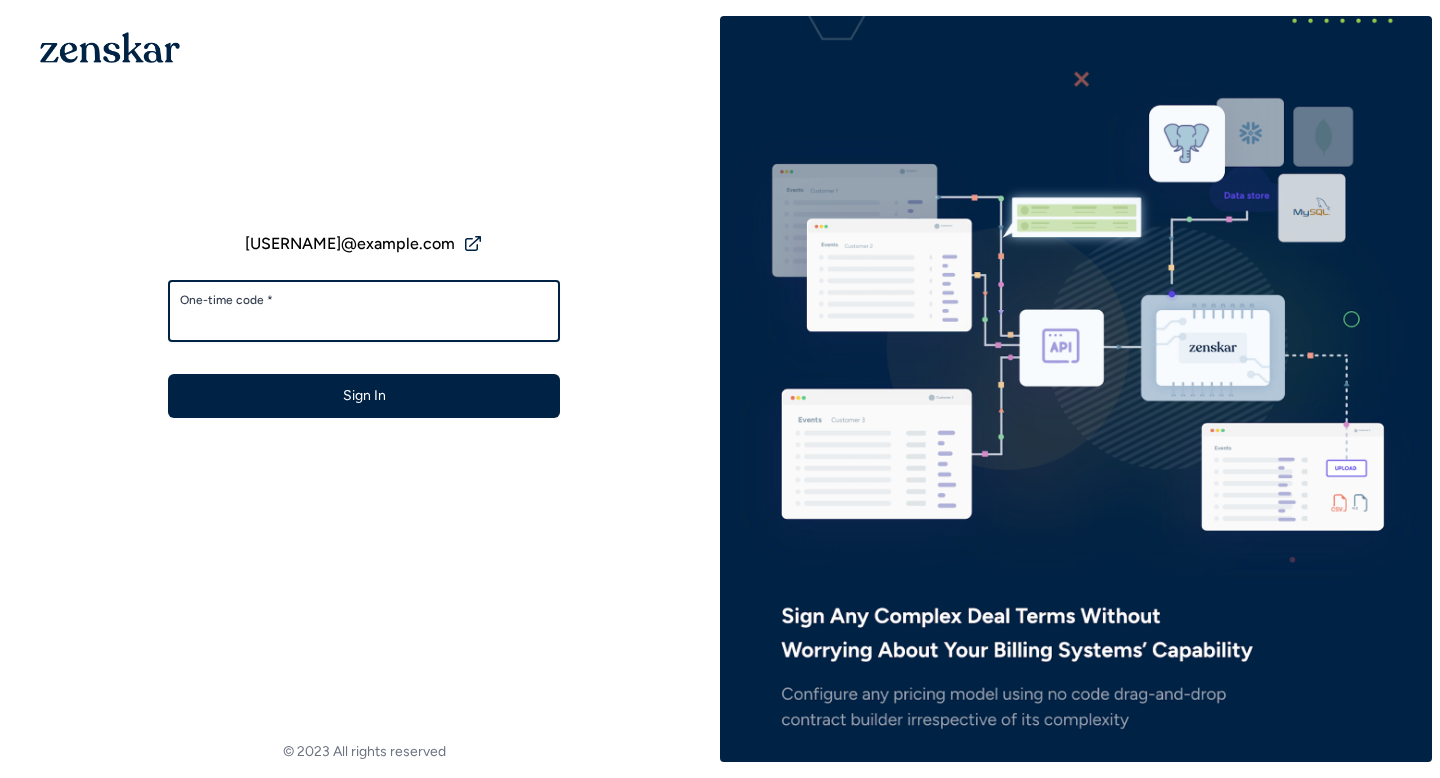 click on "One-time code *" at bounding box center [364, 320] 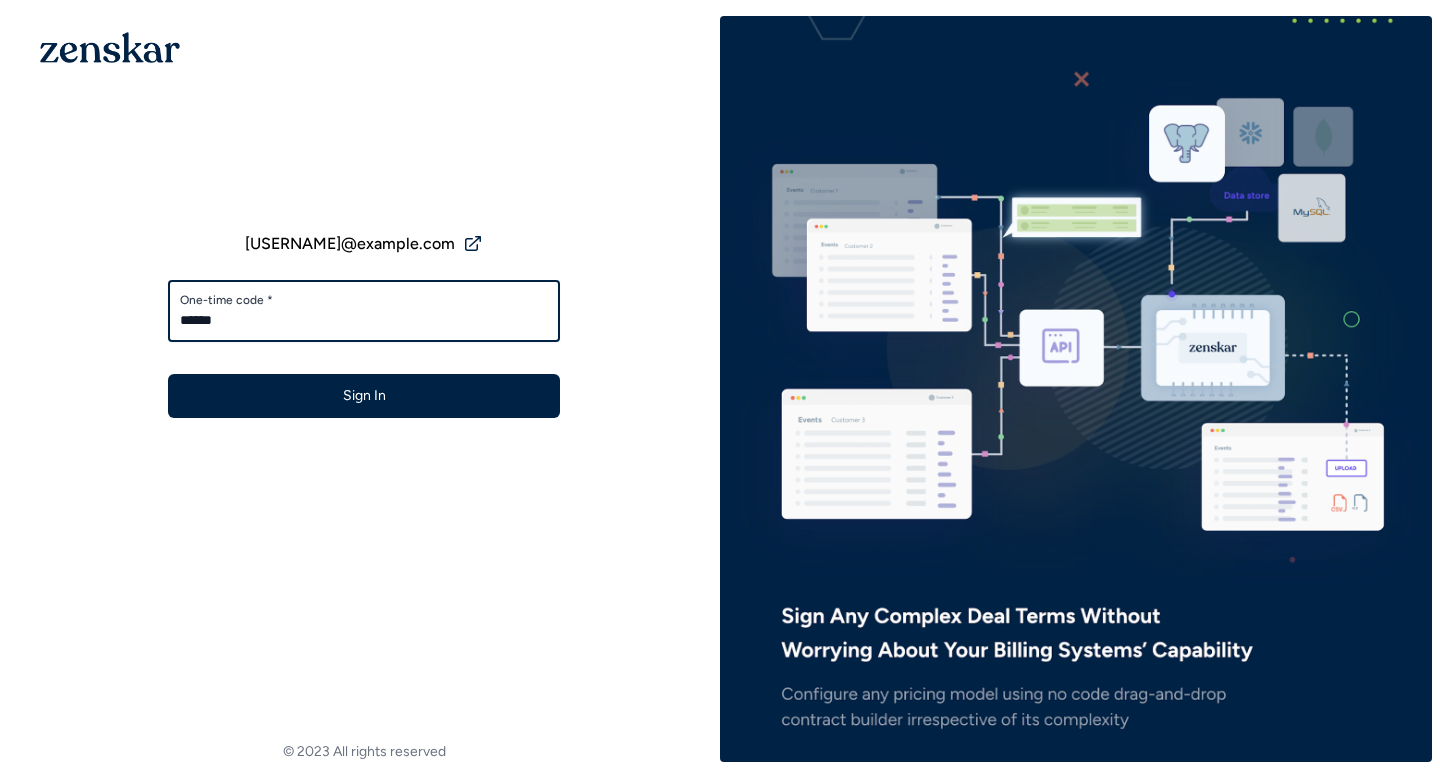 type on "******" 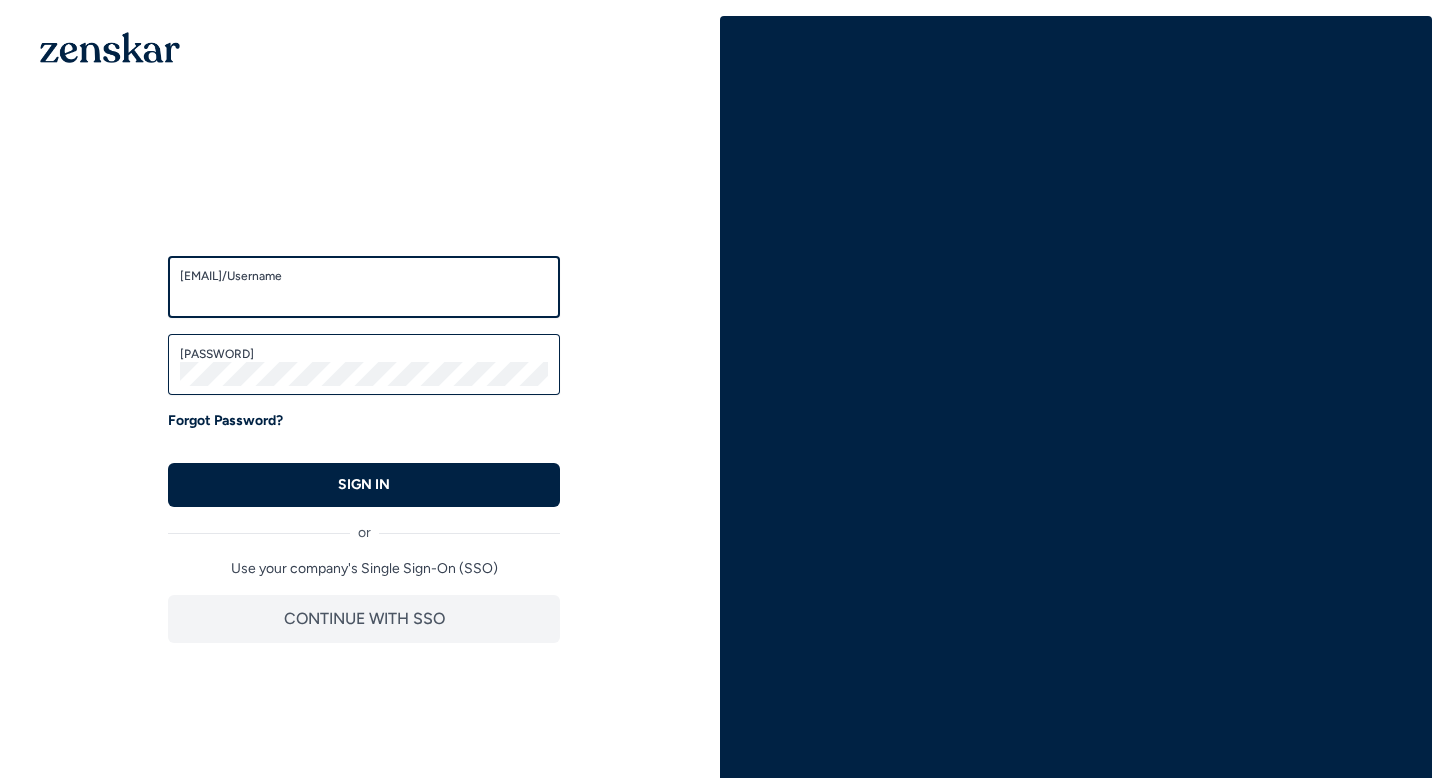 scroll, scrollTop: 0, scrollLeft: 0, axis: both 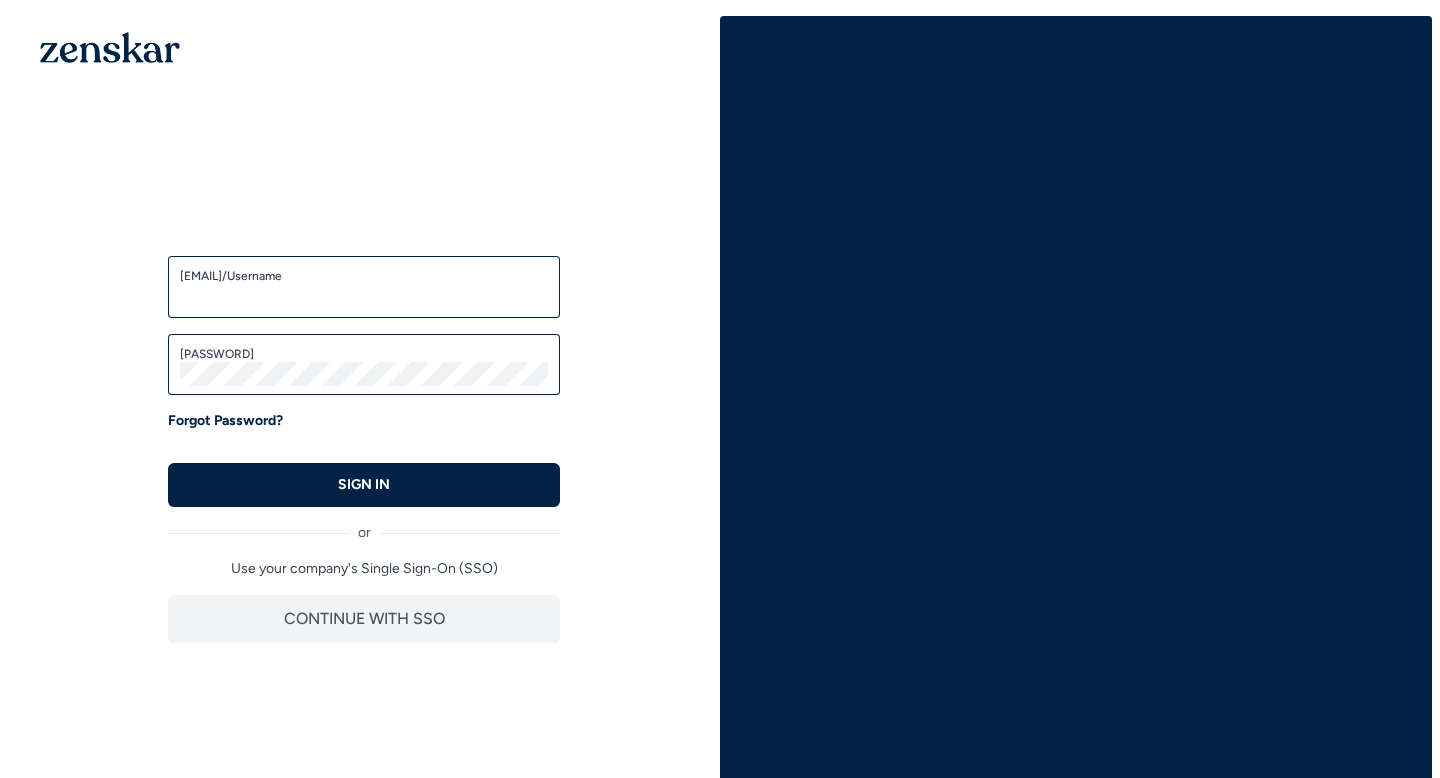click on "Email/Username" at bounding box center [364, 276] 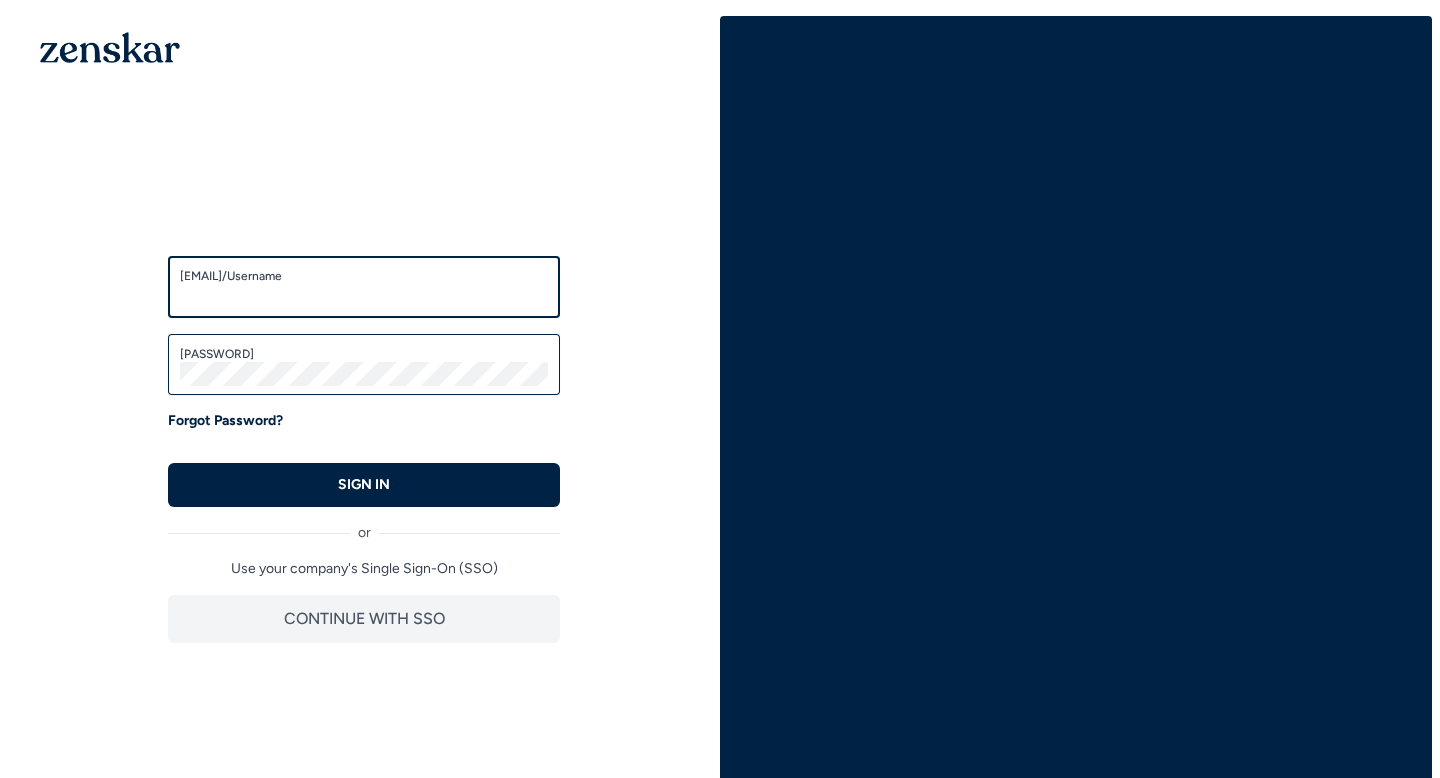 click on "Email/Username" at bounding box center (364, 296) 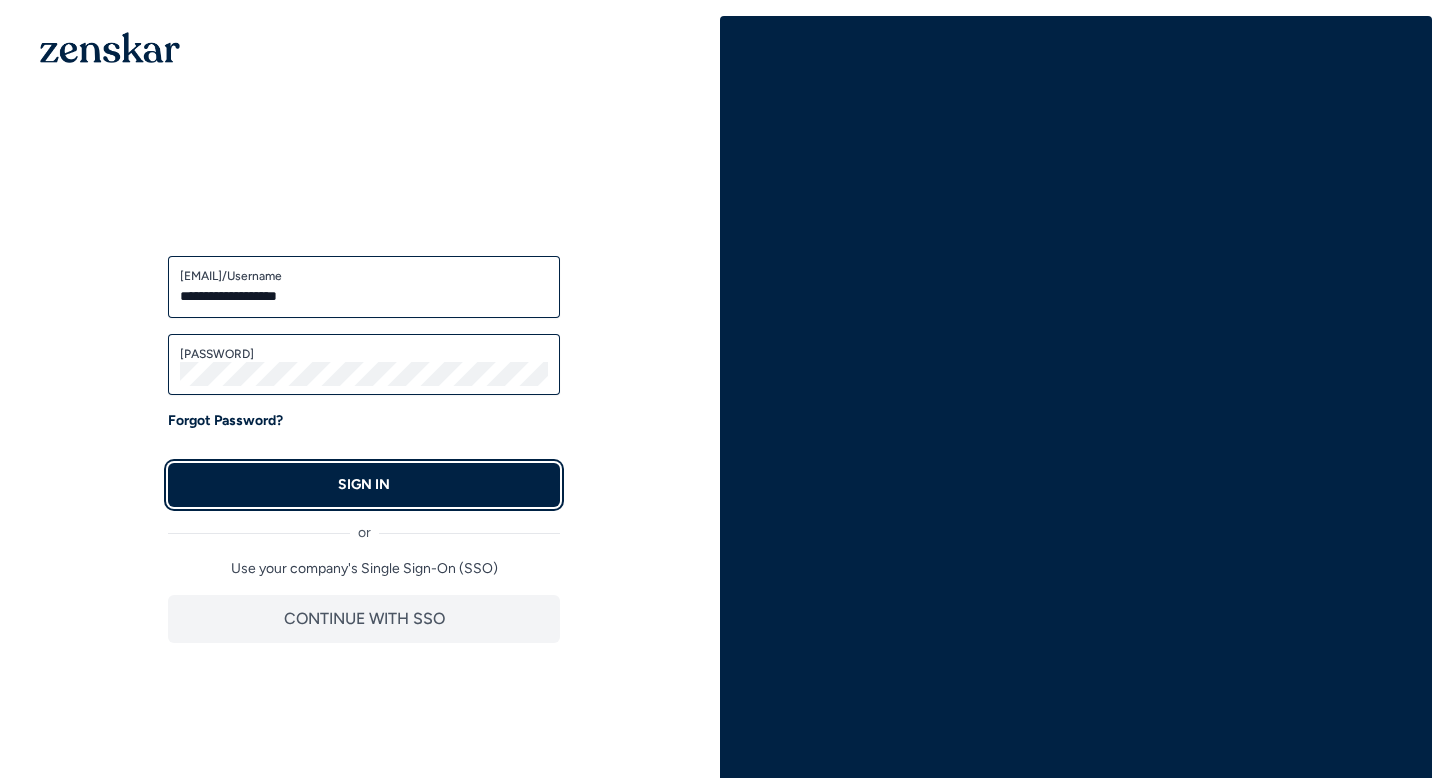 click on "SIGN IN" at bounding box center [364, 485] 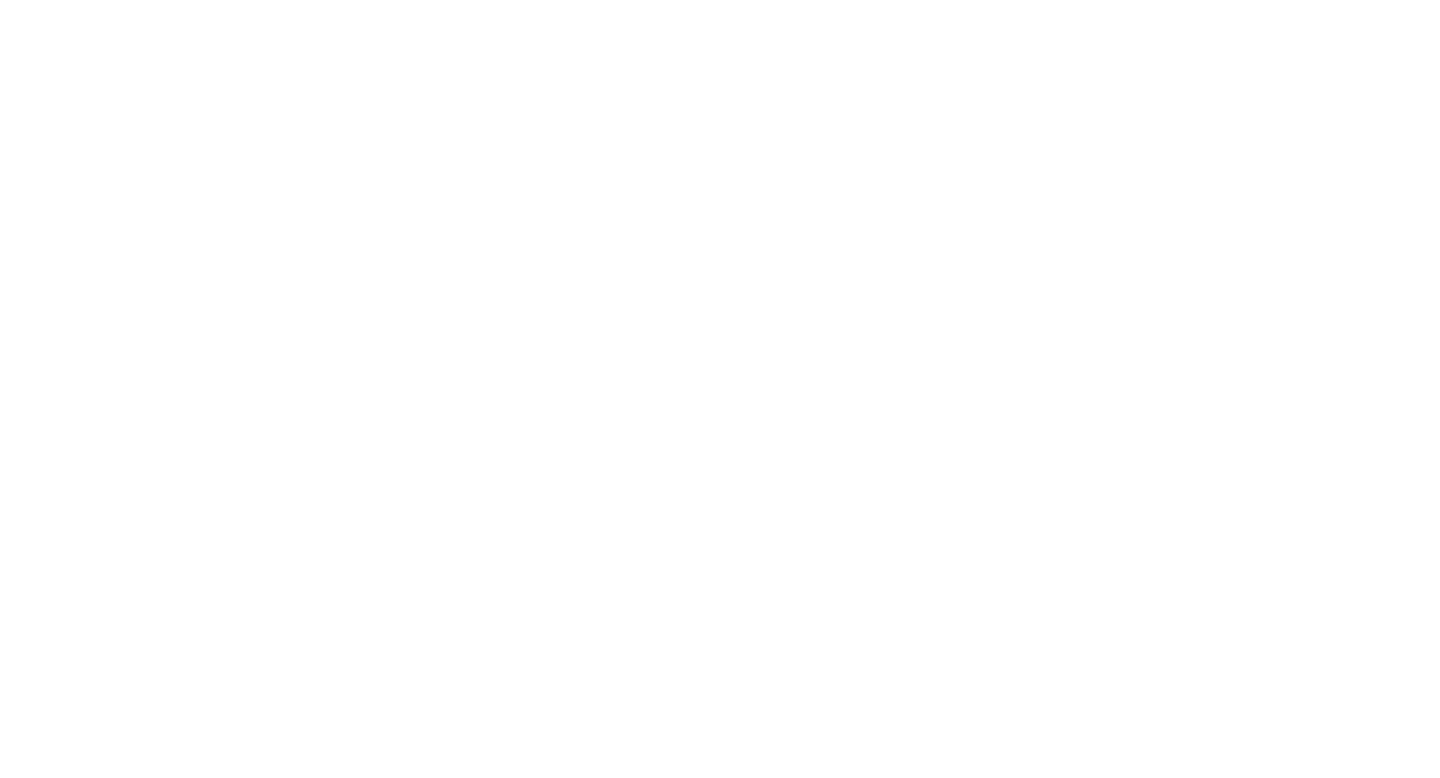 scroll, scrollTop: 0, scrollLeft: 0, axis: both 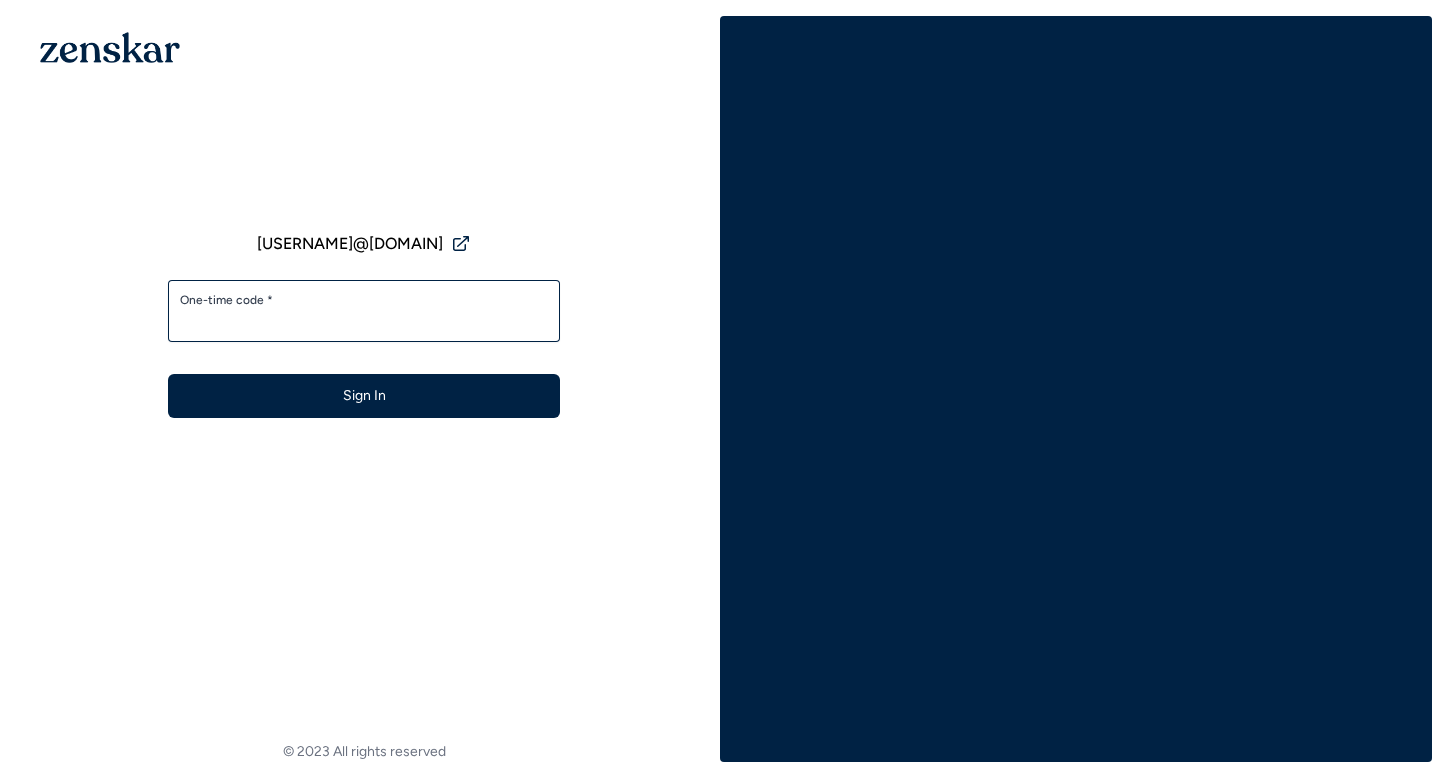 click on "One-time code *" at bounding box center (364, 320) 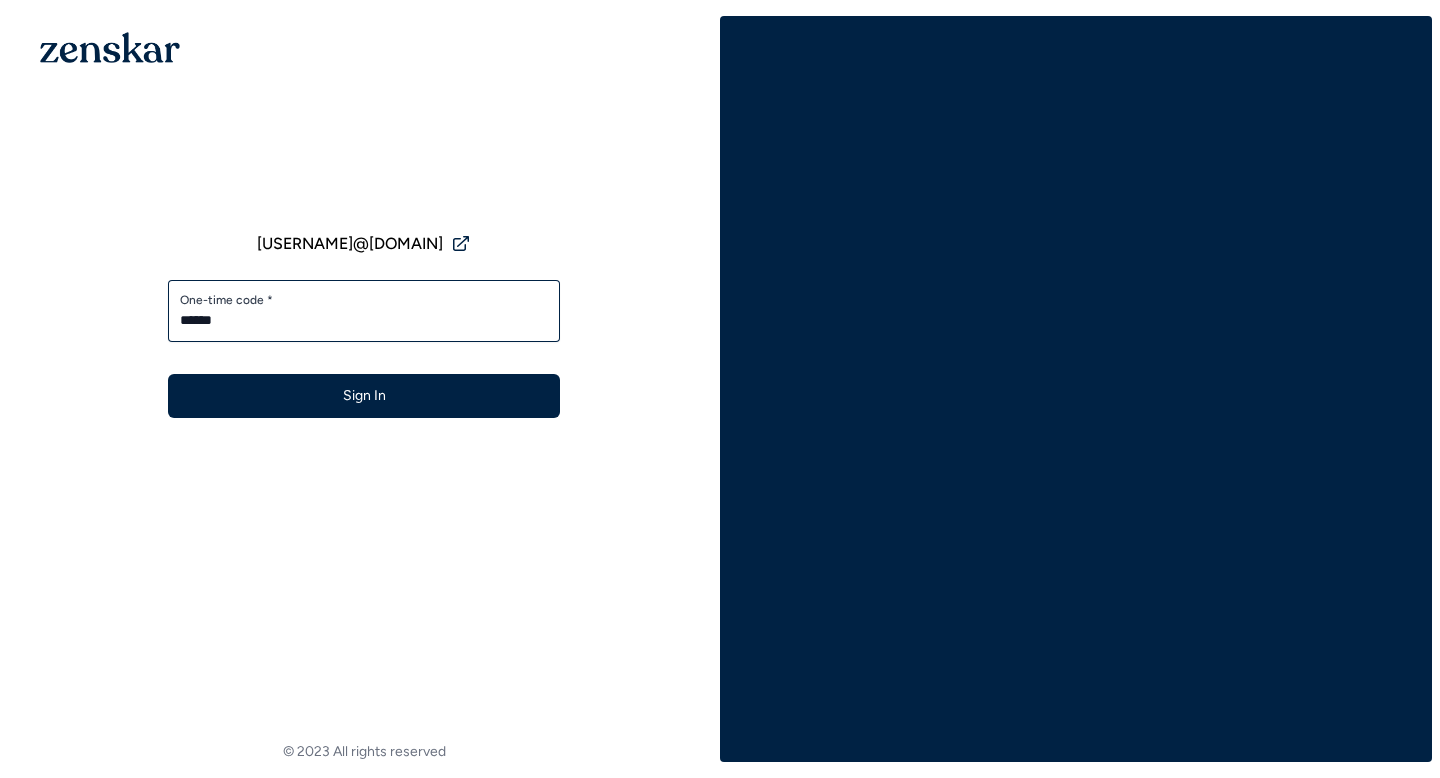type on "******" 